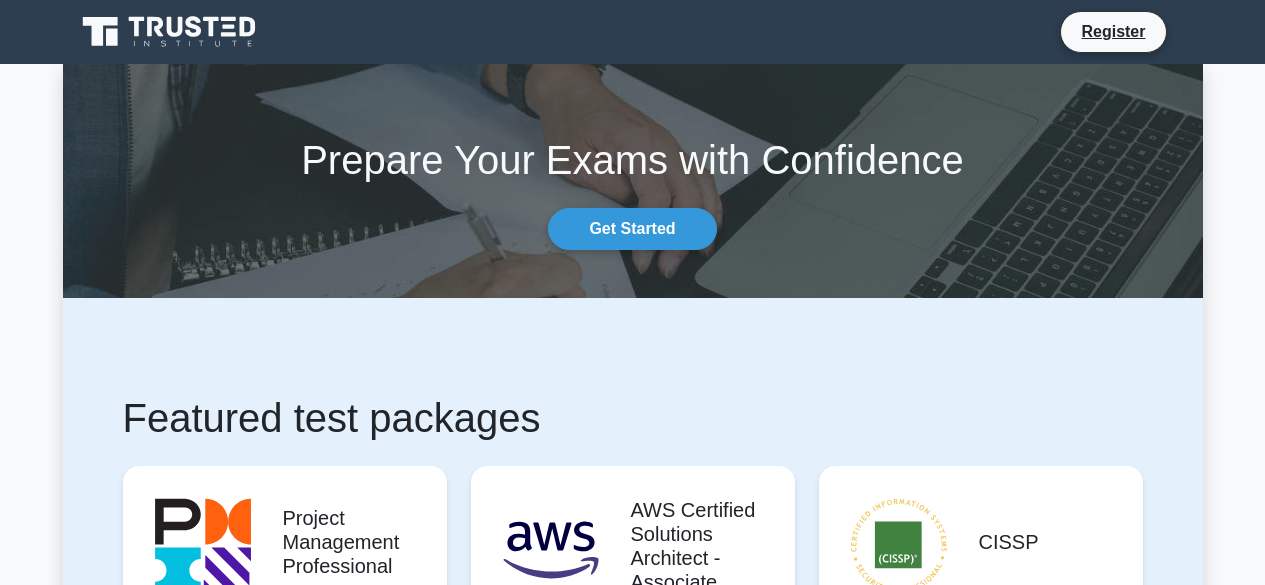 scroll, scrollTop: 0, scrollLeft: 0, axis: both 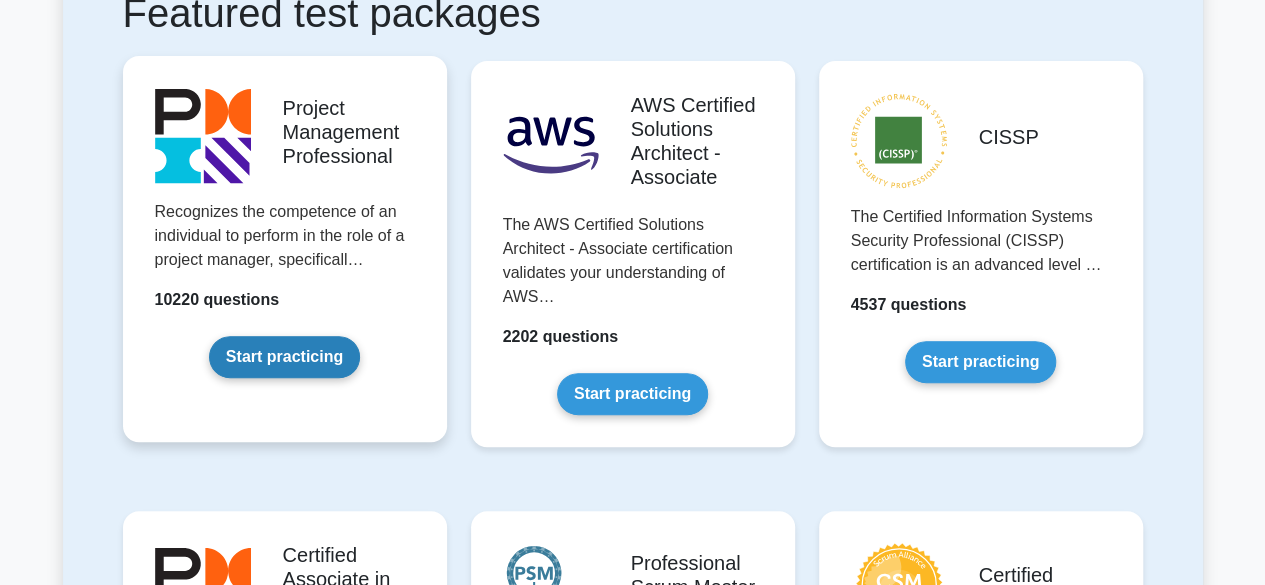 click on "Start practicing" at bounding box center (284, 357) 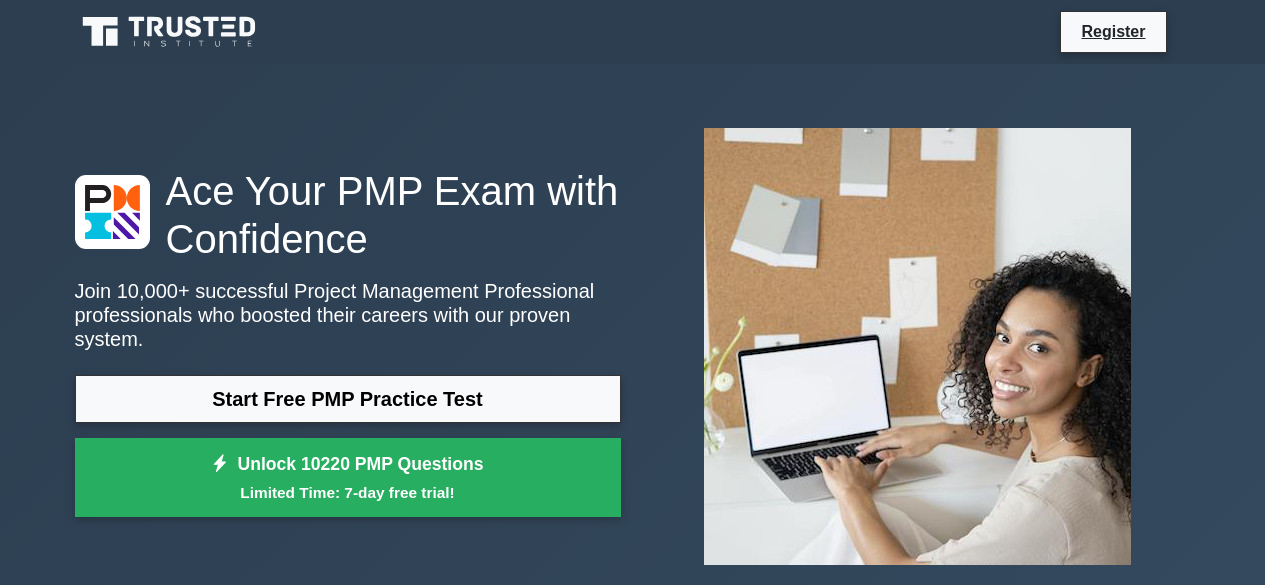 scroll, scrollTop: 0, scrollLeft: 0, axis: both 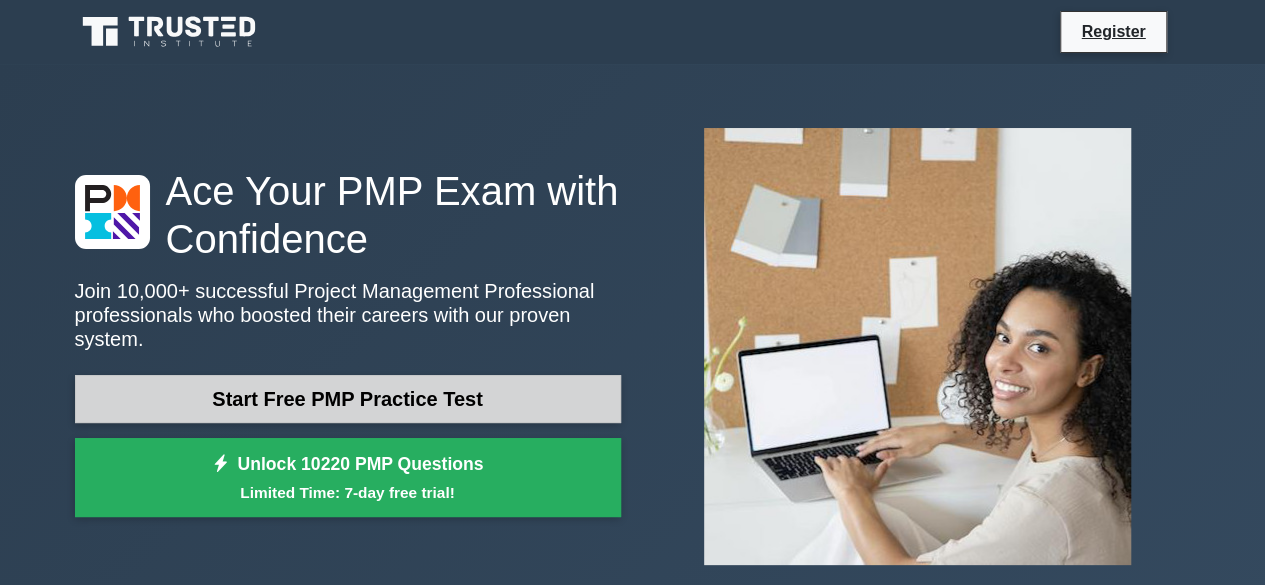 click on "Start Free PMP Practice Test" at bounding box center [348, 399] 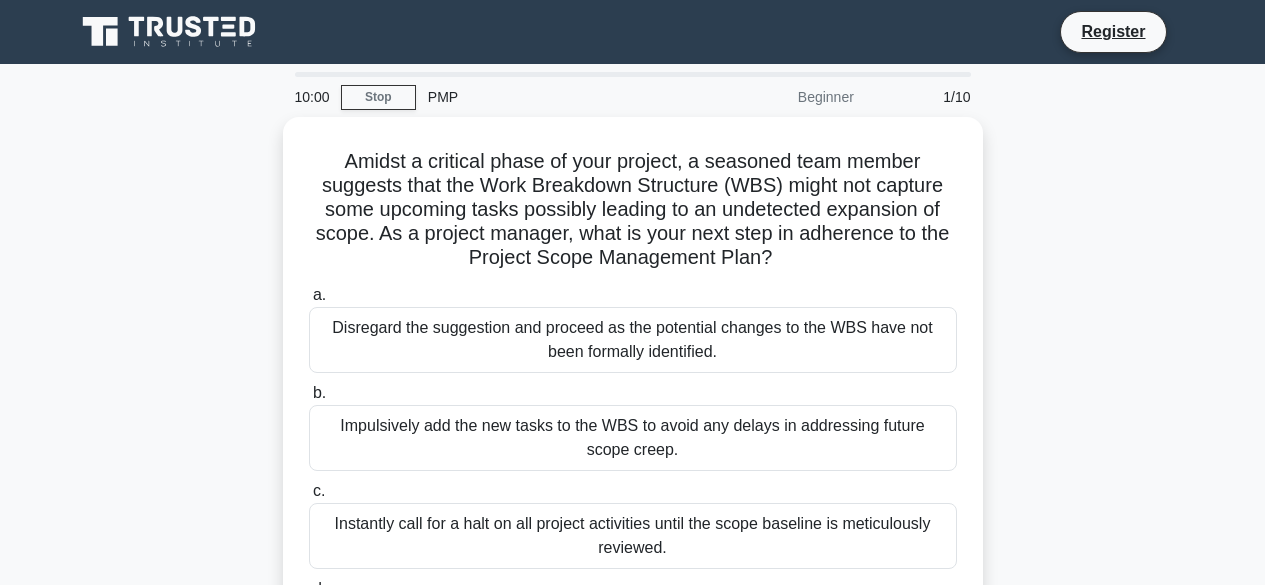 scroll, scrollTop: 0, scrollLeft: 0, axis: both 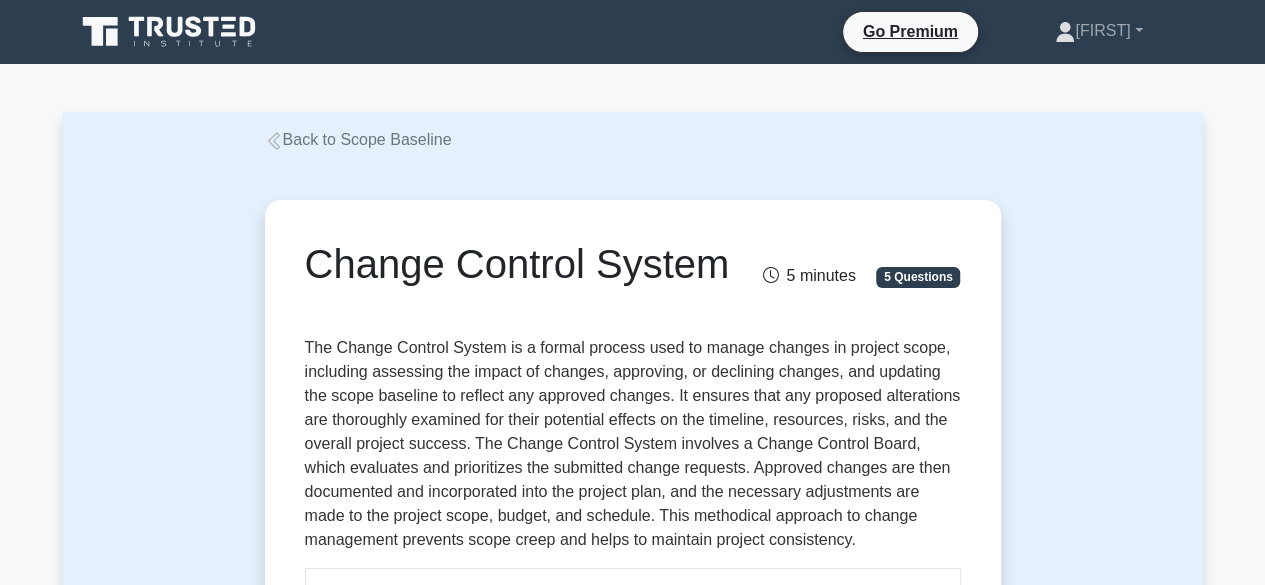 click on "Change Control System
5 minutes
5 Questions
Guide to Understanding the Change Control System as per PMBOK Guide Seventh Edition
The  Change Control System How it works: Answering Questions regarding Change Control System in Exam: 1. Understand the concept: Before the exam, ensure you fully understand the rationale, steps, benefits, and risks of the Change Control System." at bounding box center (633, 936) 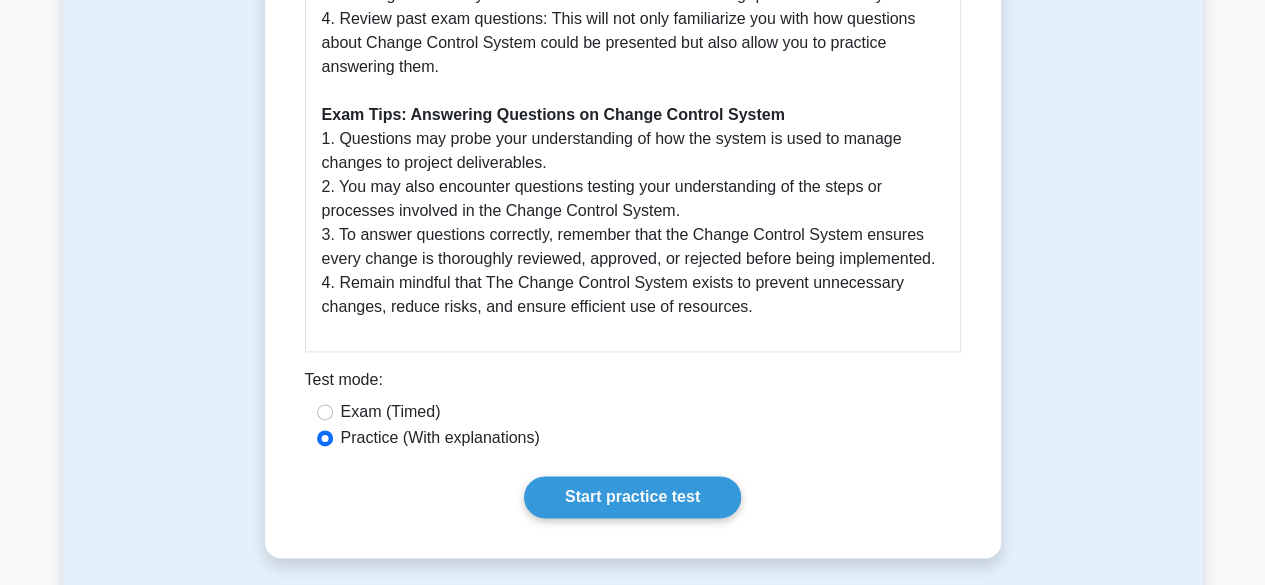 scroll, scrollTop: 1114, scrollLeft: 0, axis: vertical 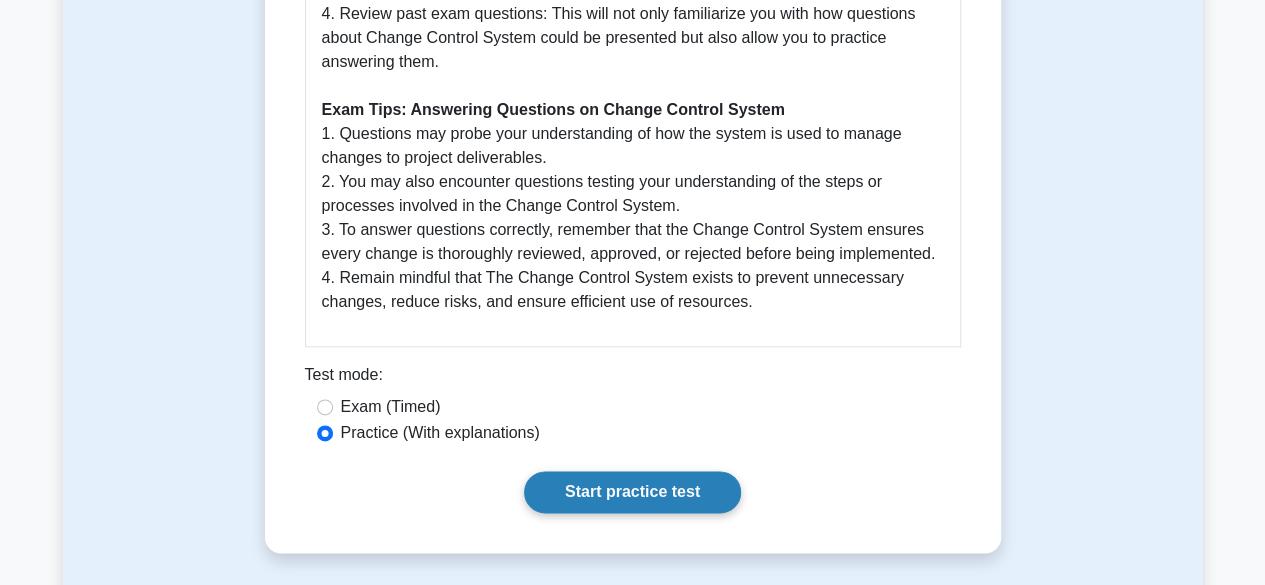 click on "Start practice test" at bounding box center [632, 492] 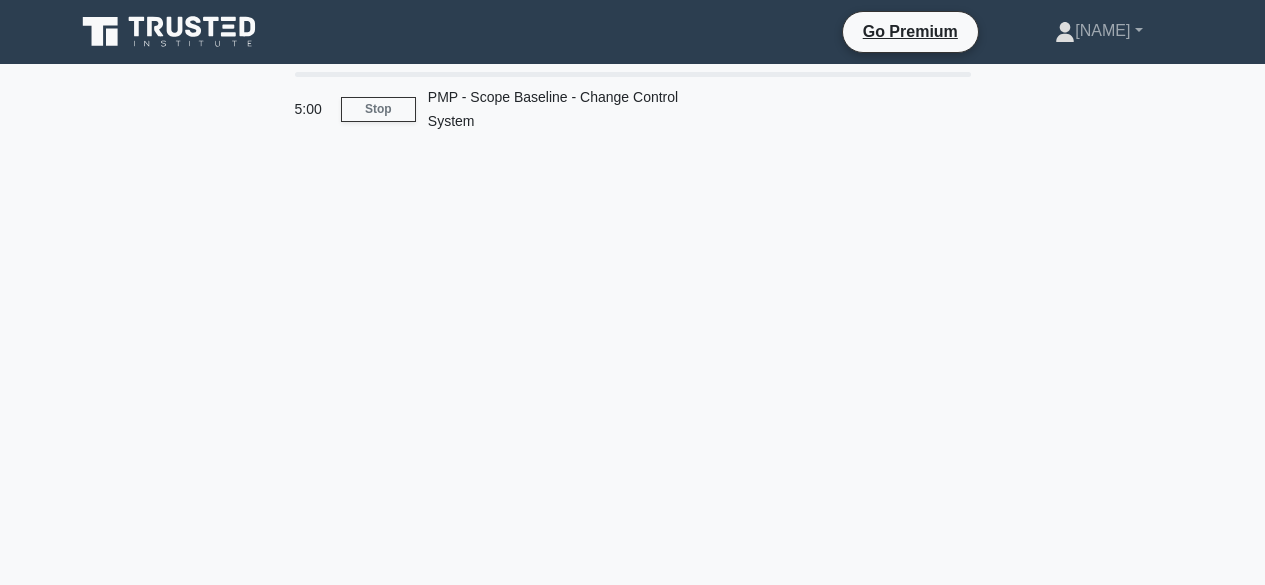 scroll, scrollTop: 0, scrollLeft: 0, axis: both 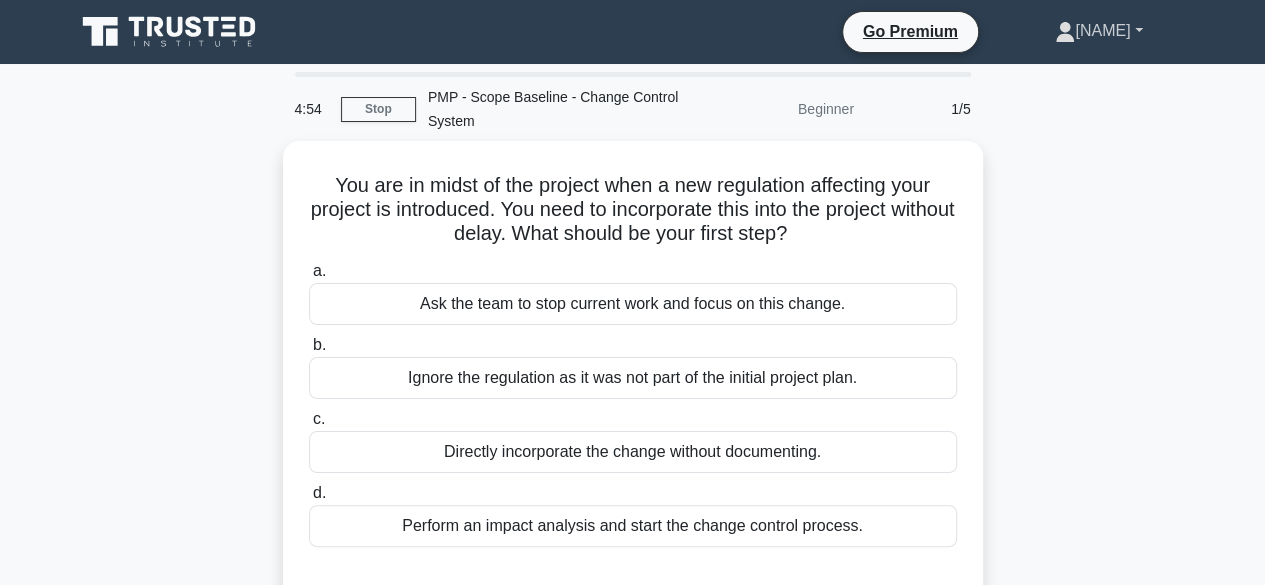 click on "[NAME]" at bounding box center (1098, 31) 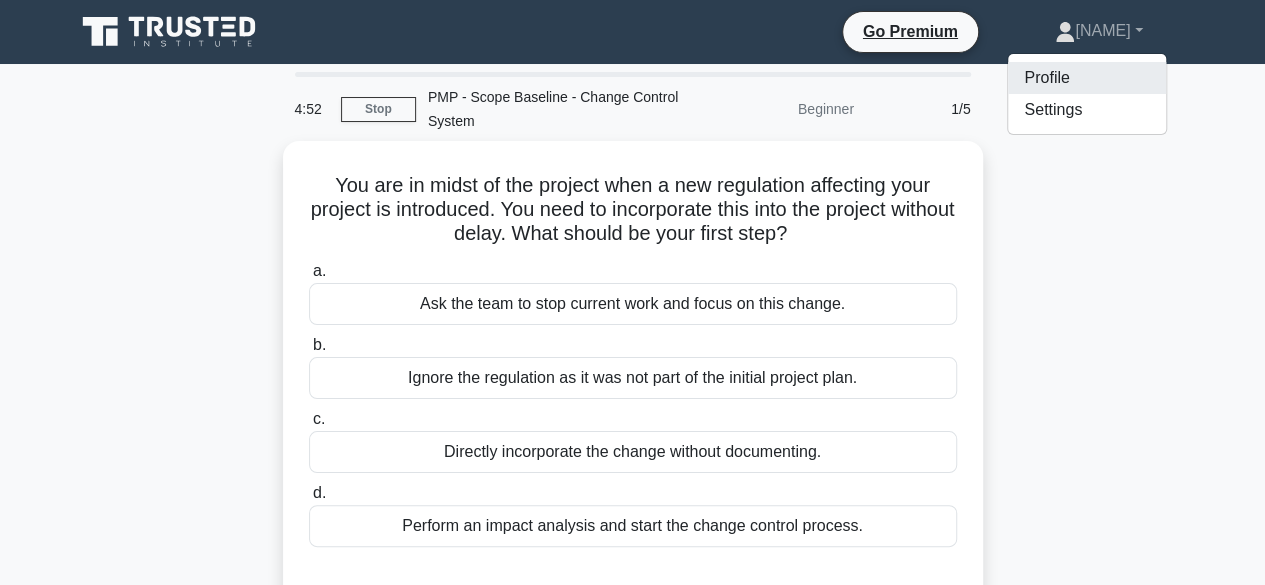 click on "Profile" at bounding box center [1087, 78] 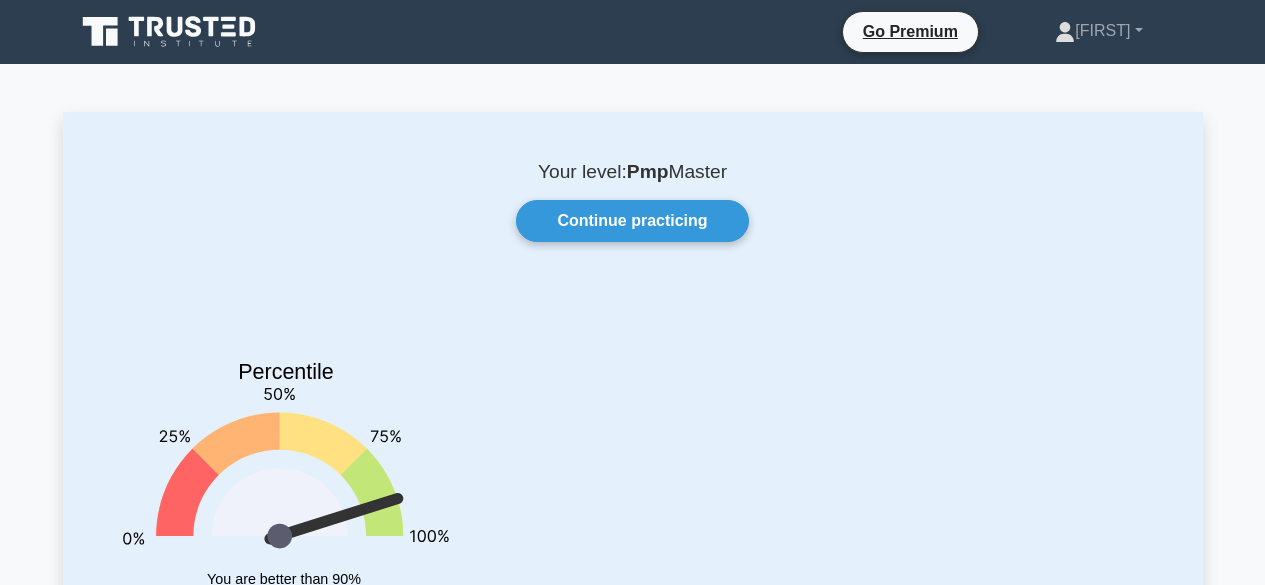 scroll, scrollTop: 0, scrollLeft: 0, axis: both 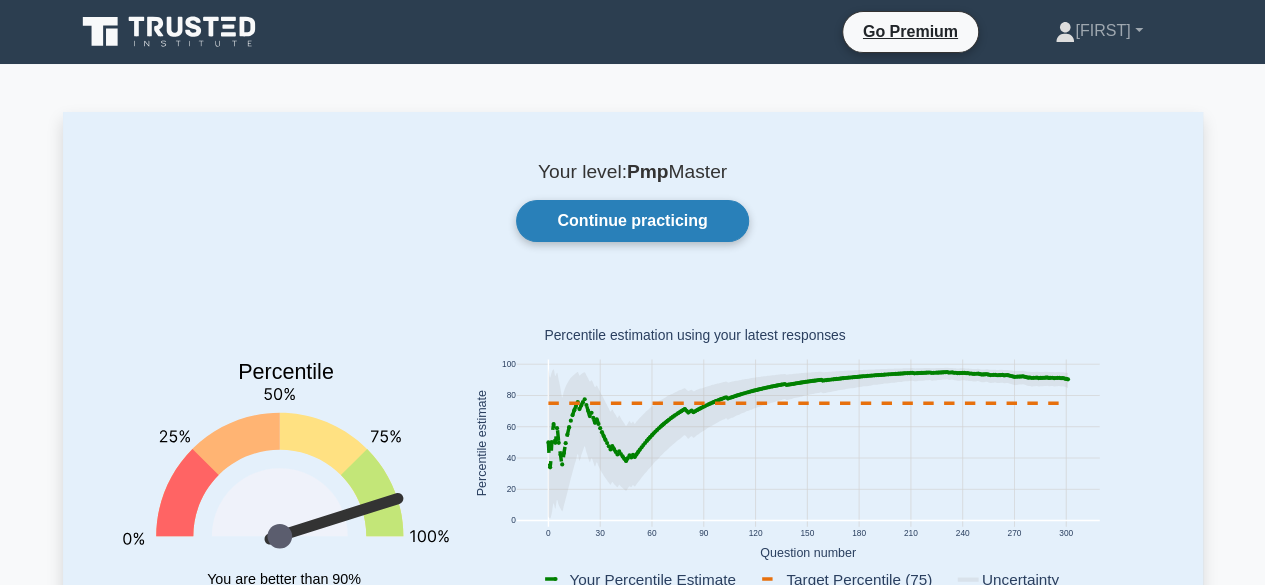 click on "Continue practicing" at bounding box center (632, 221) 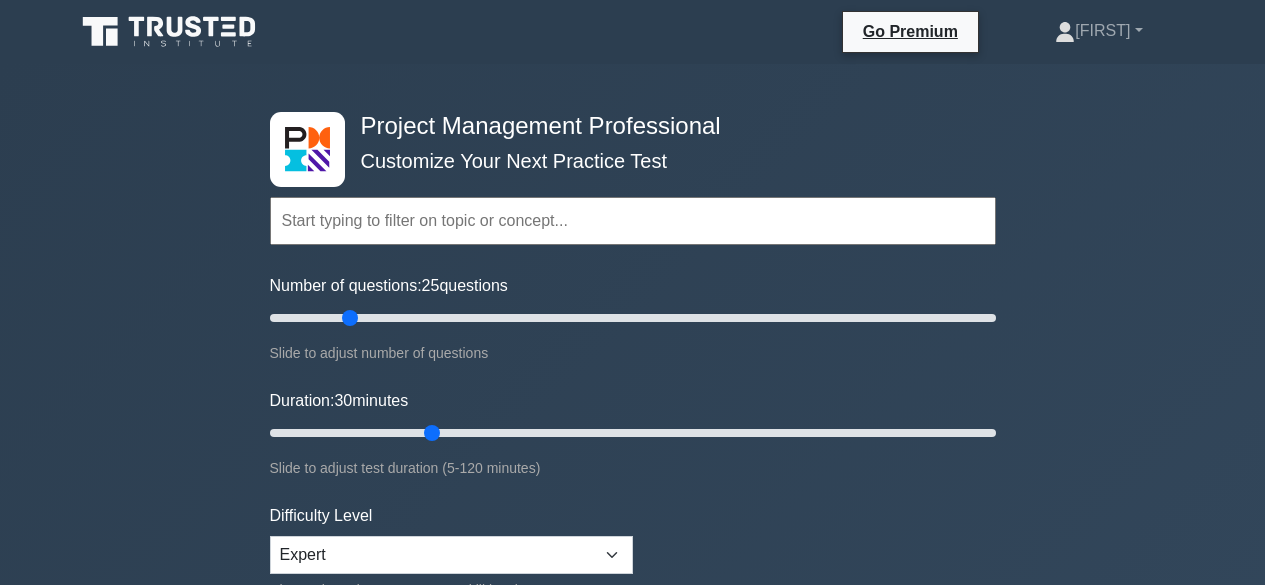 scroll, scrollTop: 0, scrollLeft: 0, axis: both 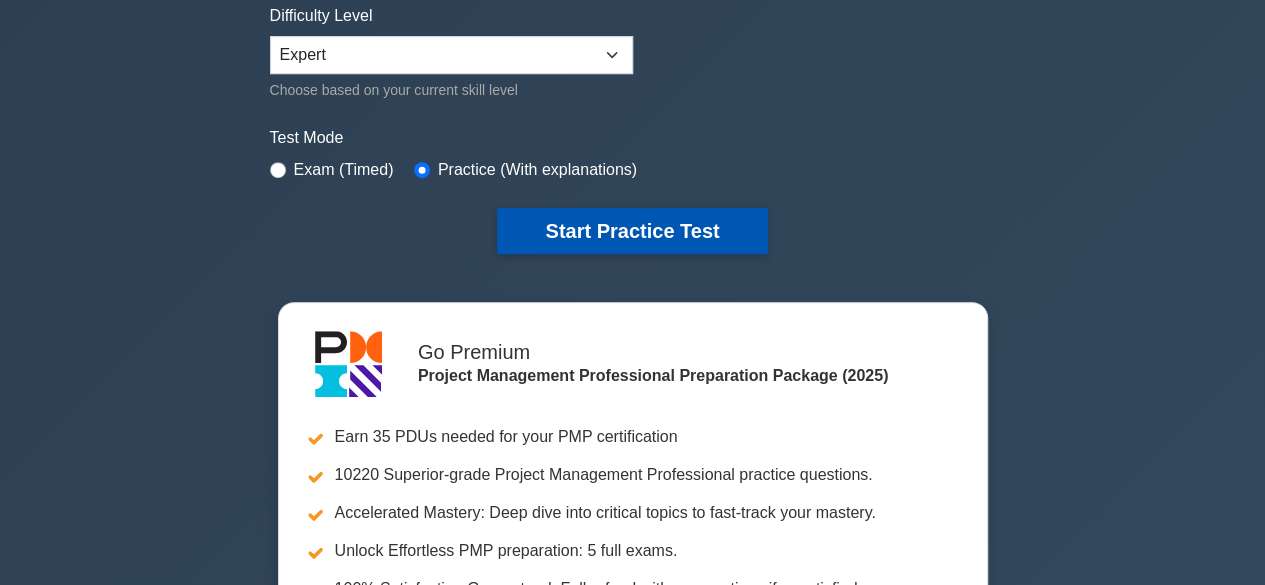 click on "Start Practice Test" at bounding box center (632, 231) 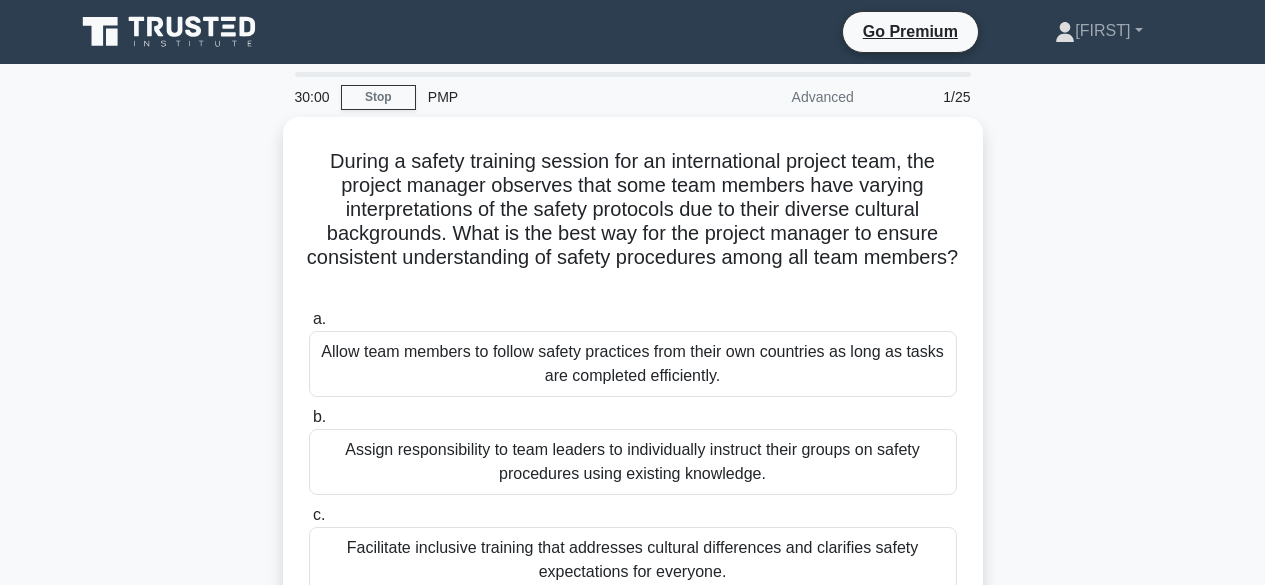 scroll, scrollTop: 0, scrollLeft: 0, axis: both 